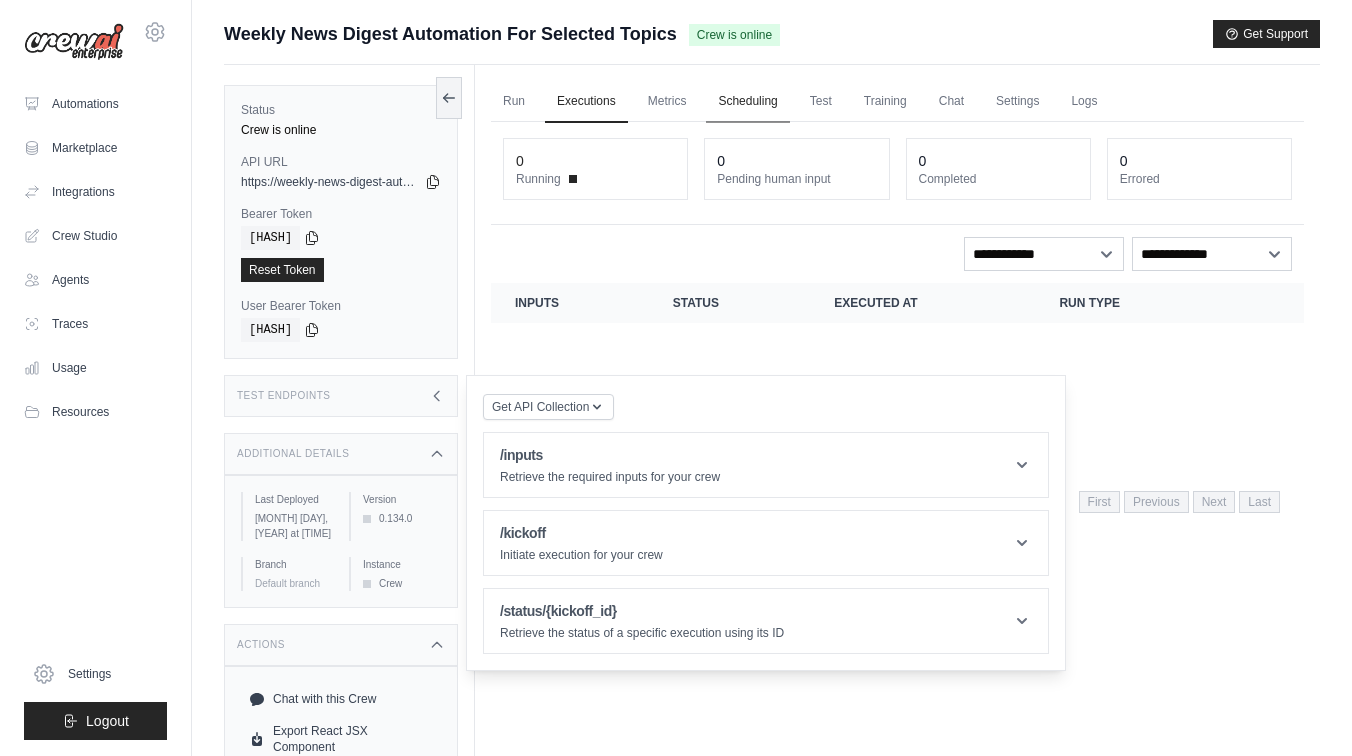 scroll, scrollTop: 0, scrollLeft: 0, axis: both 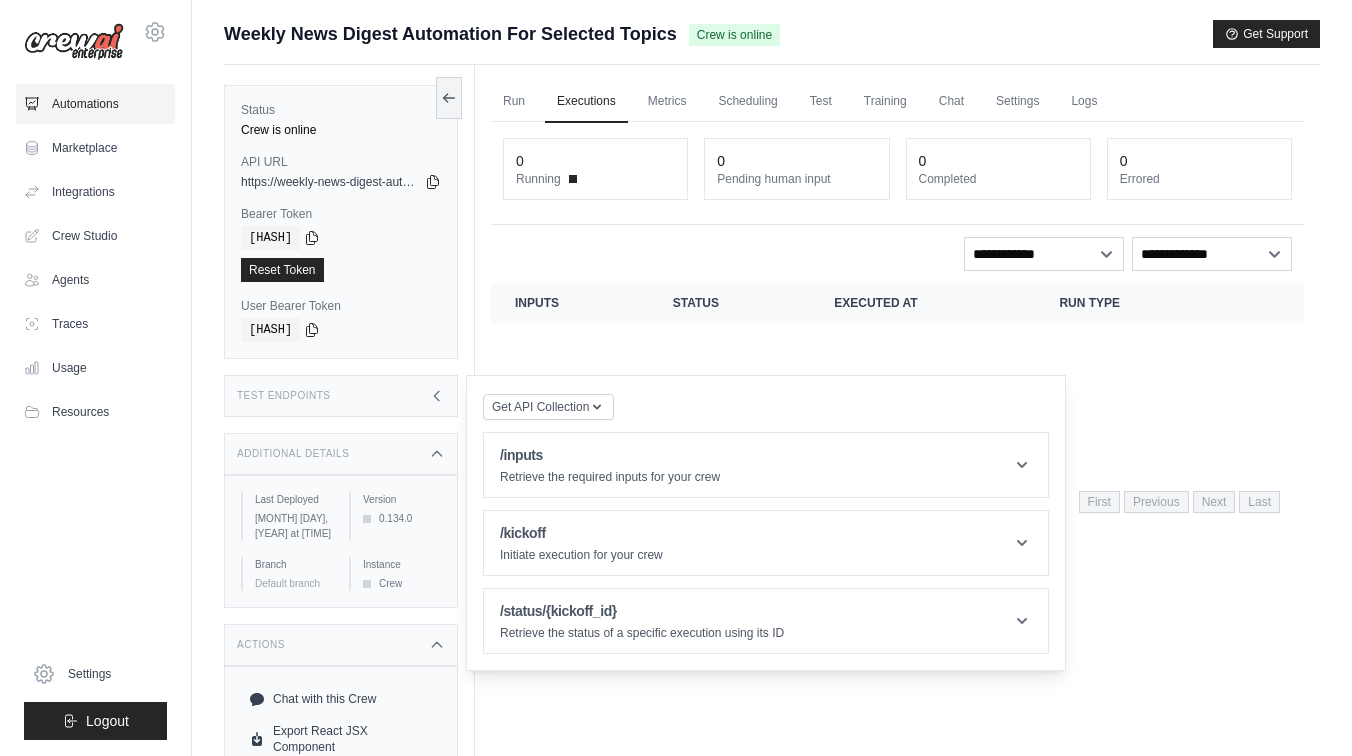 click on "Automations" at bounding box center (95, 104) 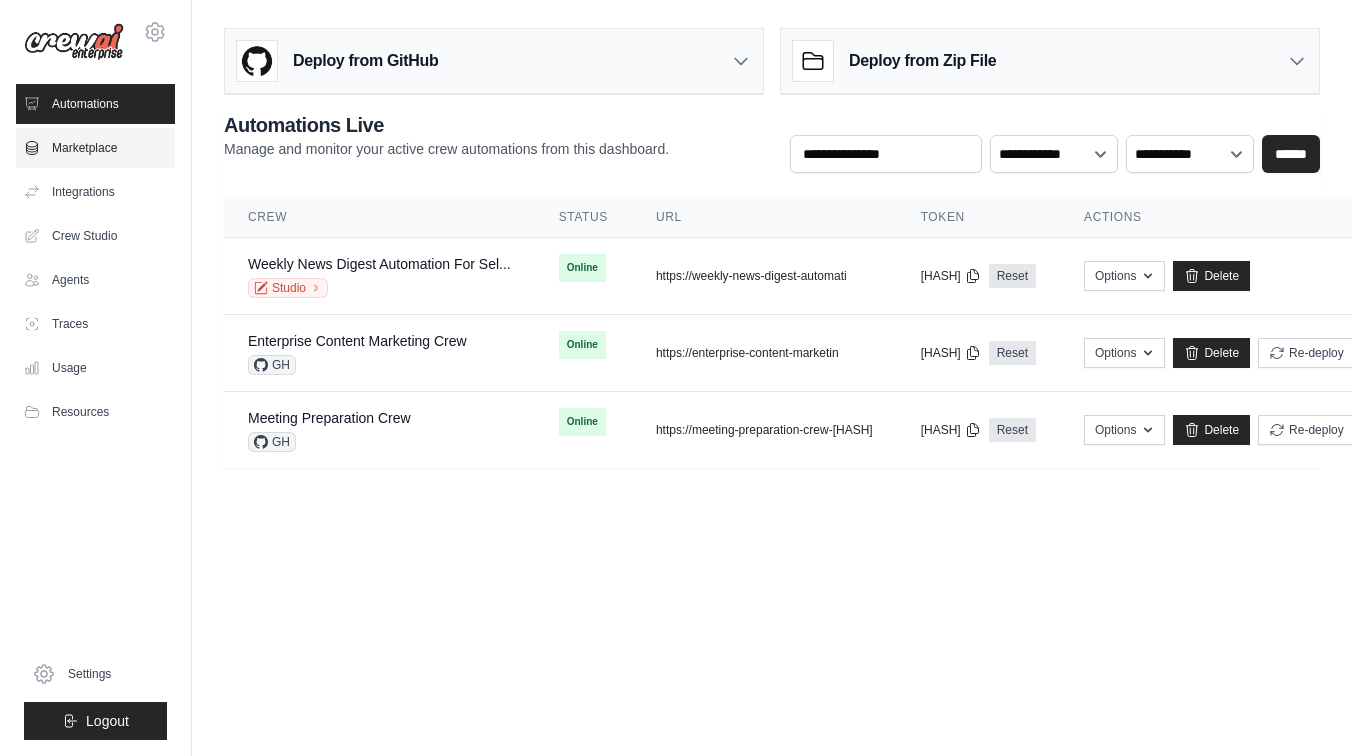 click on "Marketplace" at bounding box center (95, 148) 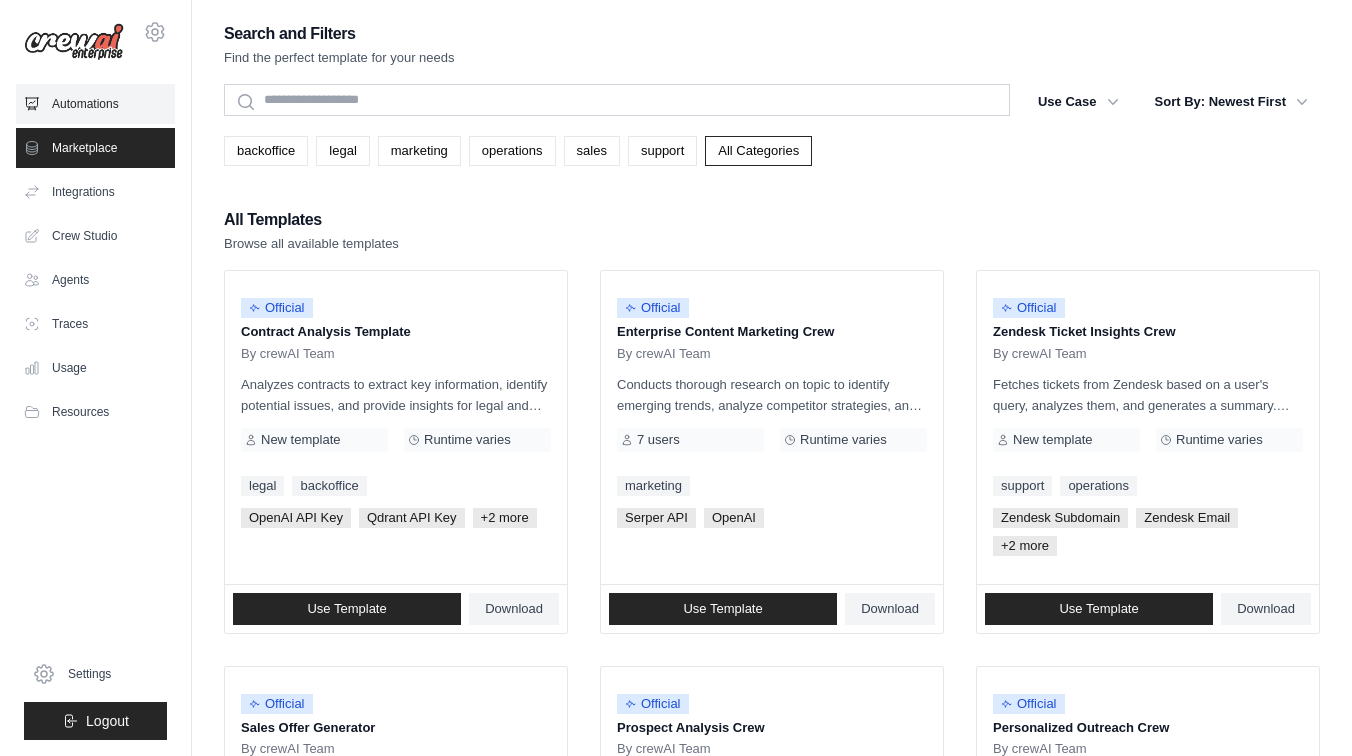 click on "Automations" at bounding box center [95, 104] 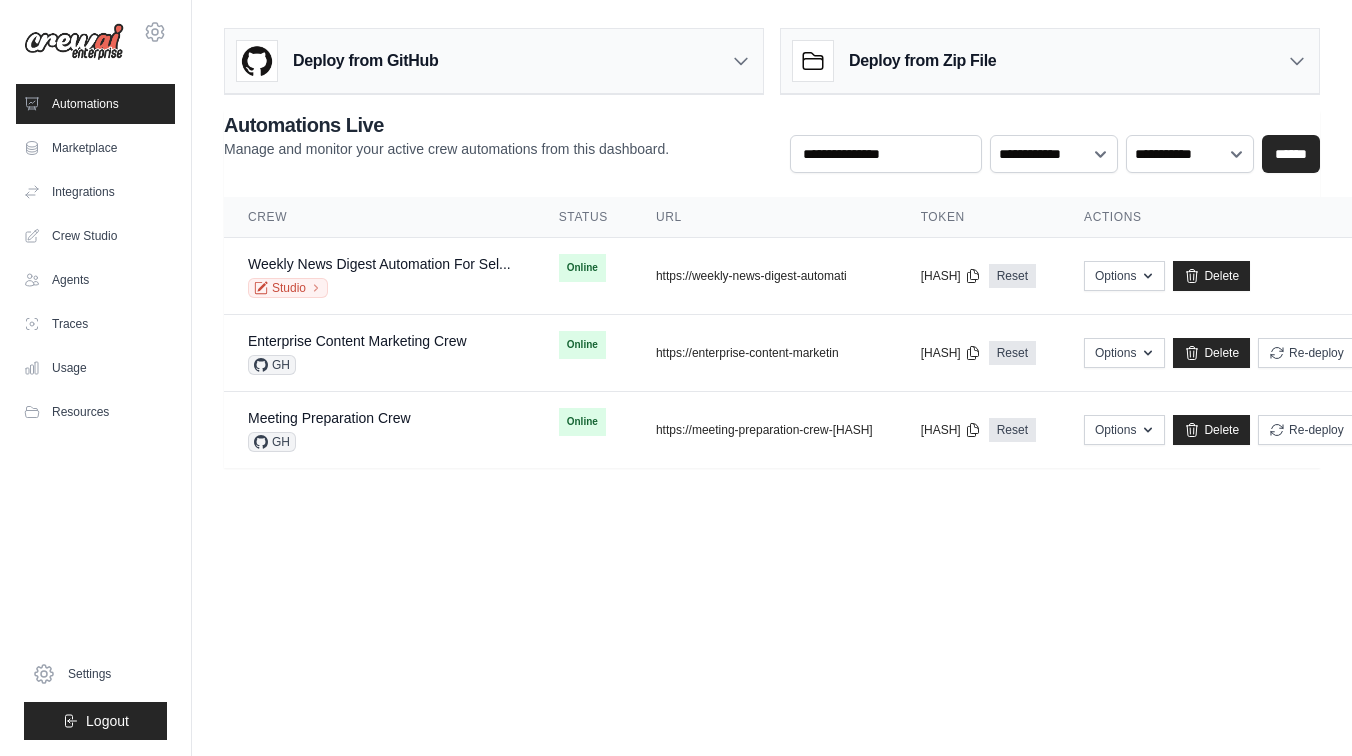 click on "Deploy from Zip File" at bounding box center (922, 61) 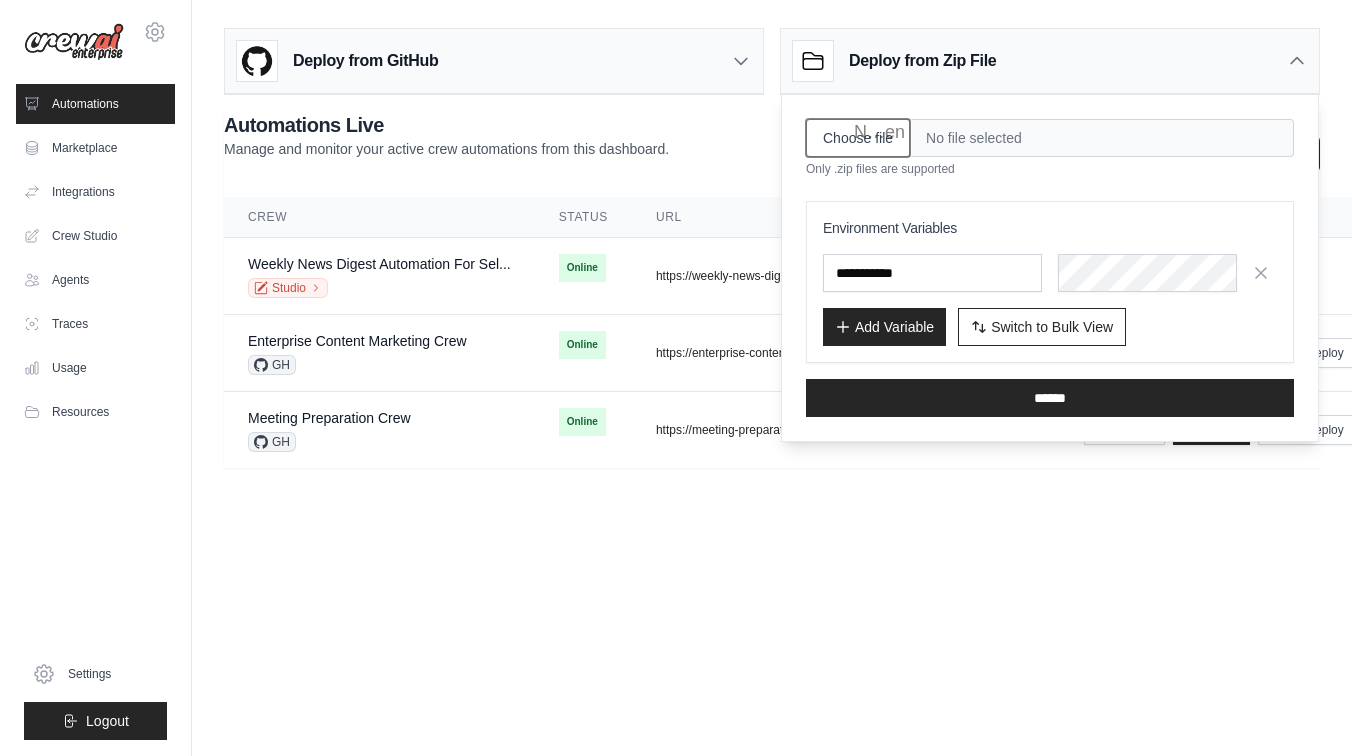 click on "Choose file" at bounding box center (858, 138) 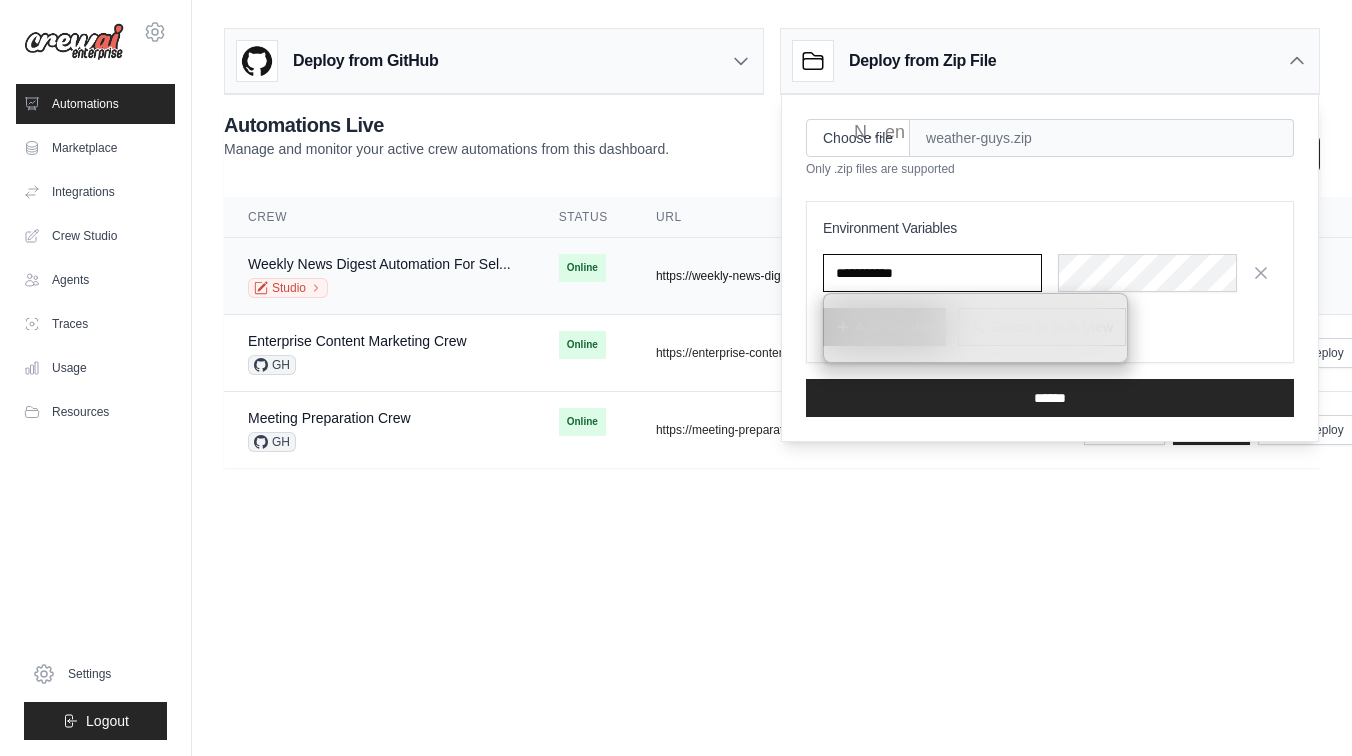 drag, startPoint x: 992, startPoint y: 279, endPoint x: 775, endPoint y: 278, distance: 217.0023 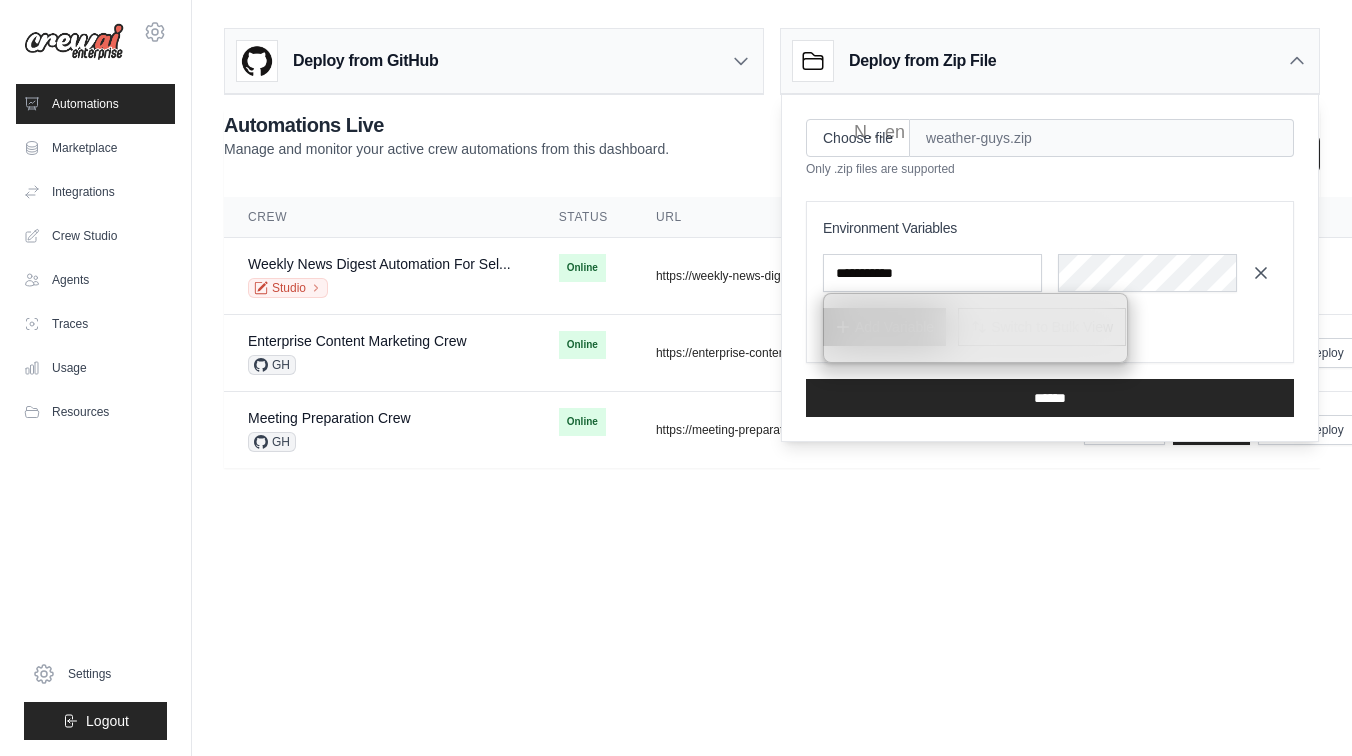 click 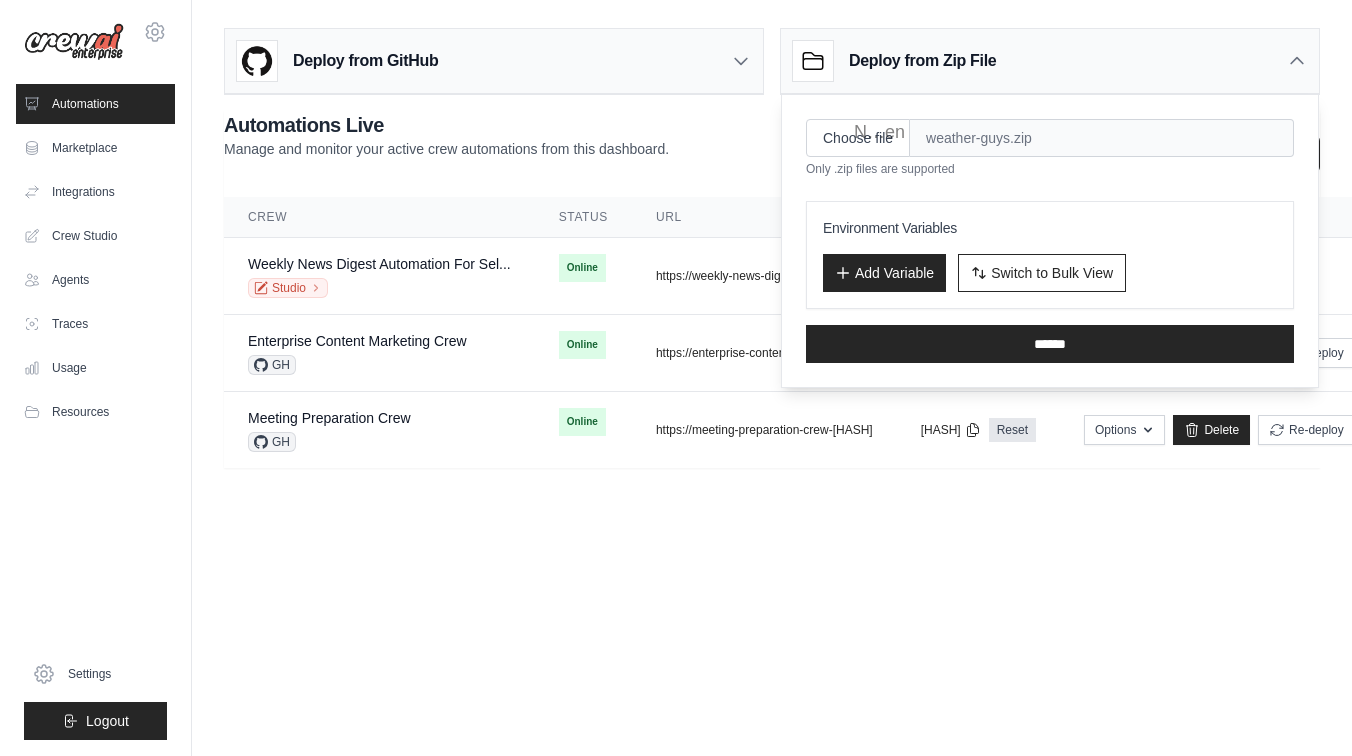 click on "Environment Variables" at bounding box center (1050, 228) 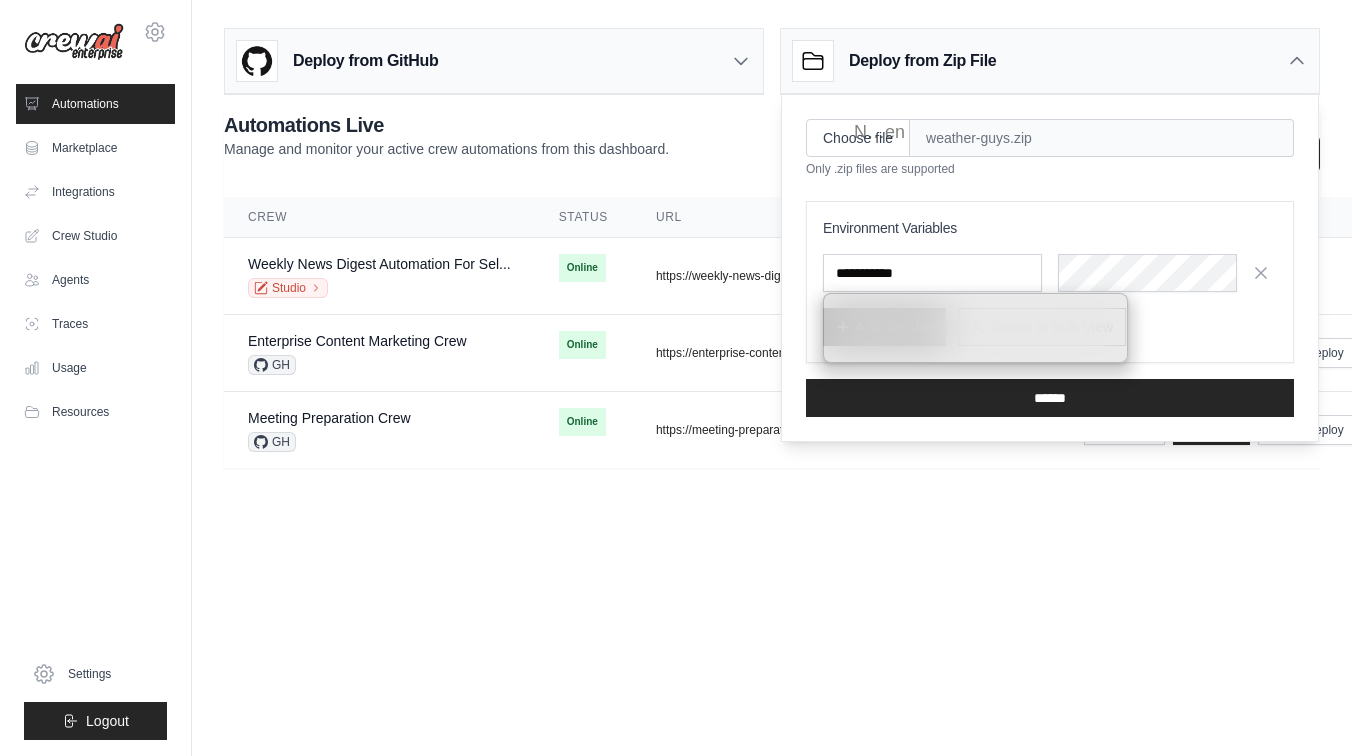 click at bounding box center (932, 273) 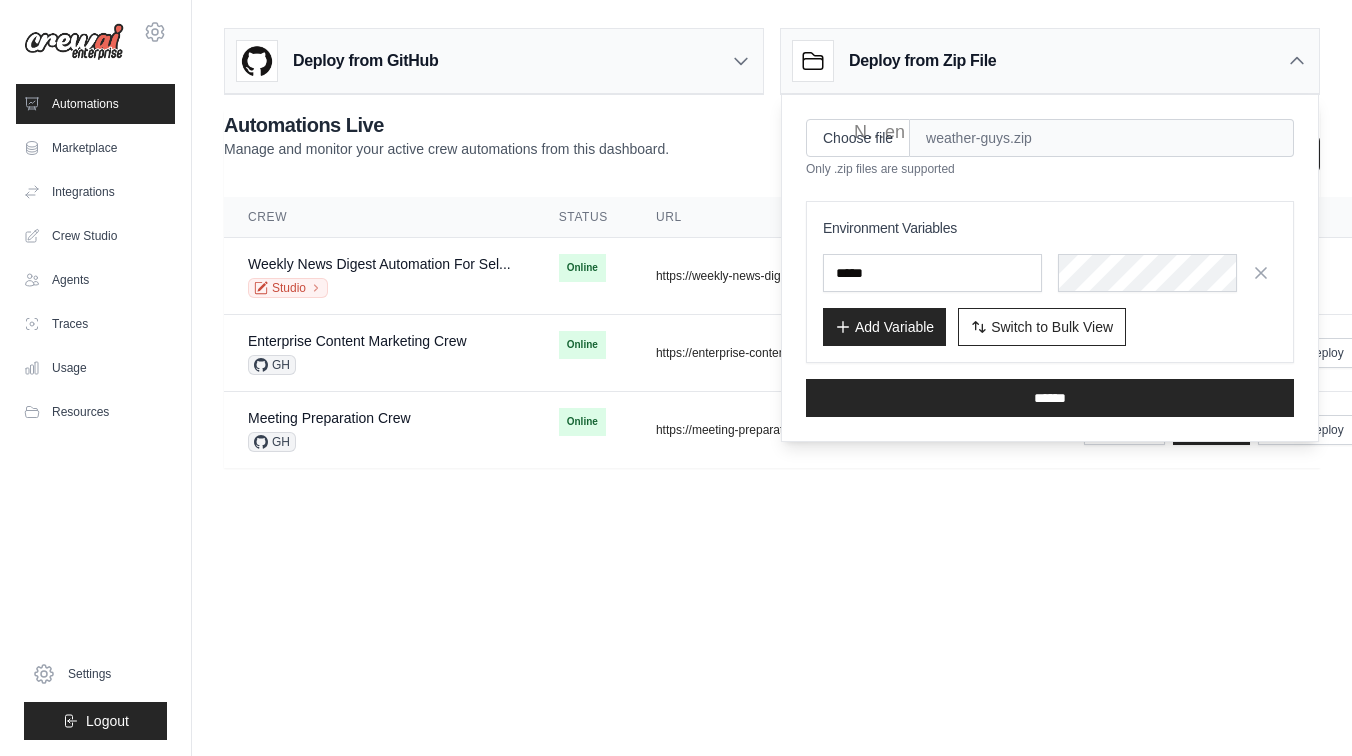 type on "*****" 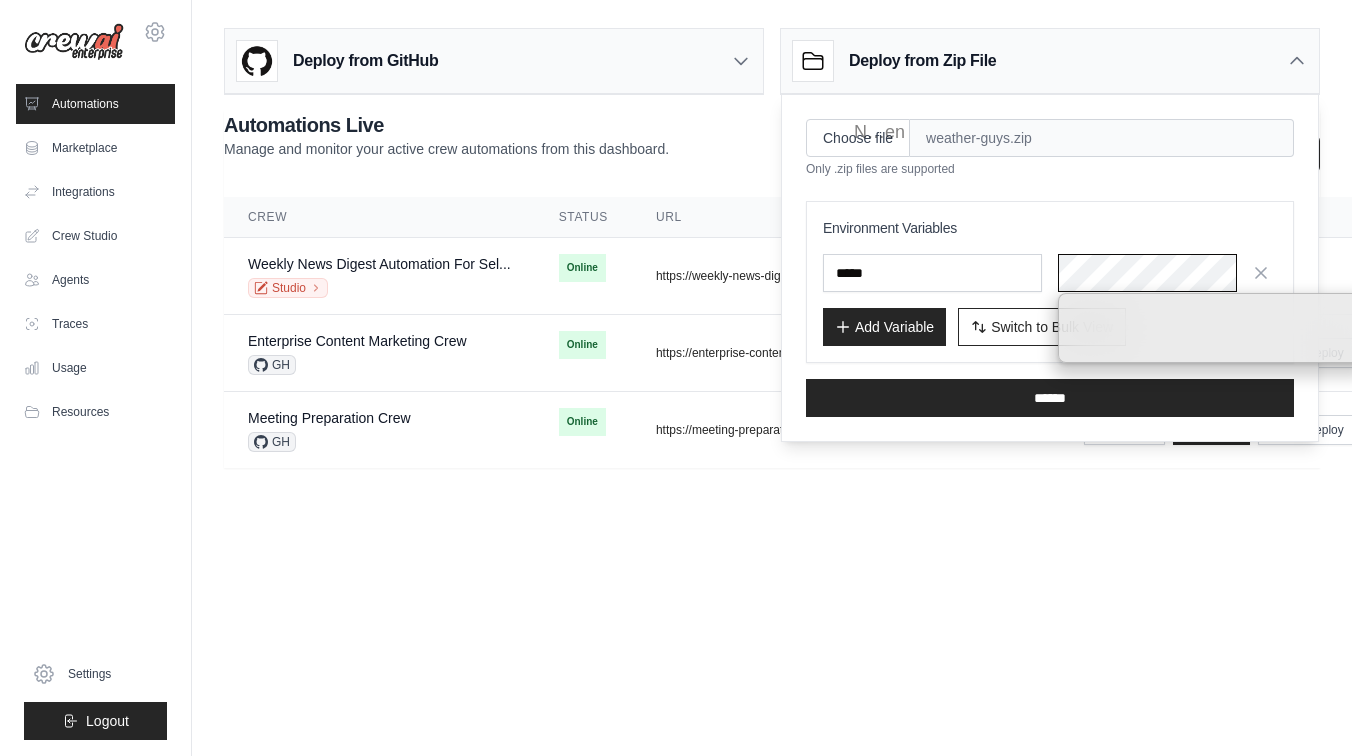 scroll, scrollTop: 0, scrollLeft: 66, axis: horizontal 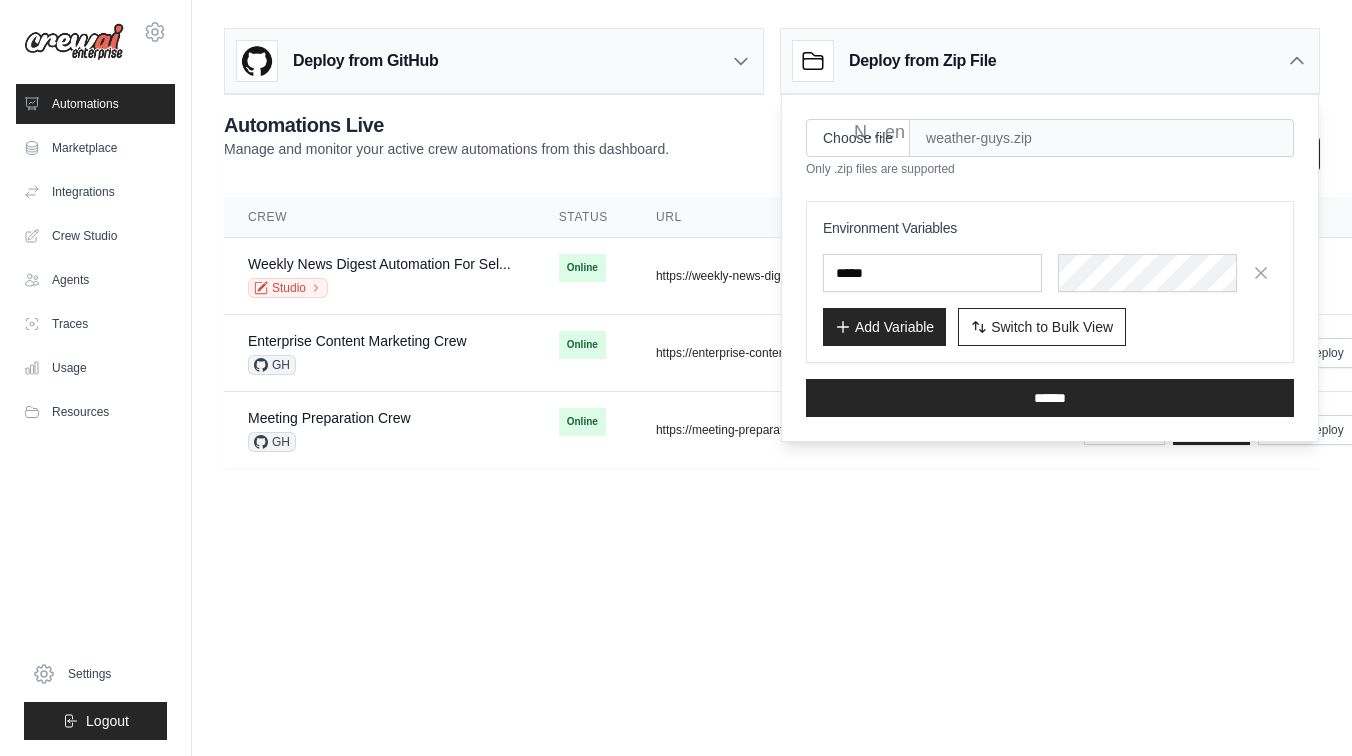 click on "Add Variable
Switch to Bulk View
Switch to Table View" at bounding box center (1050, 327) 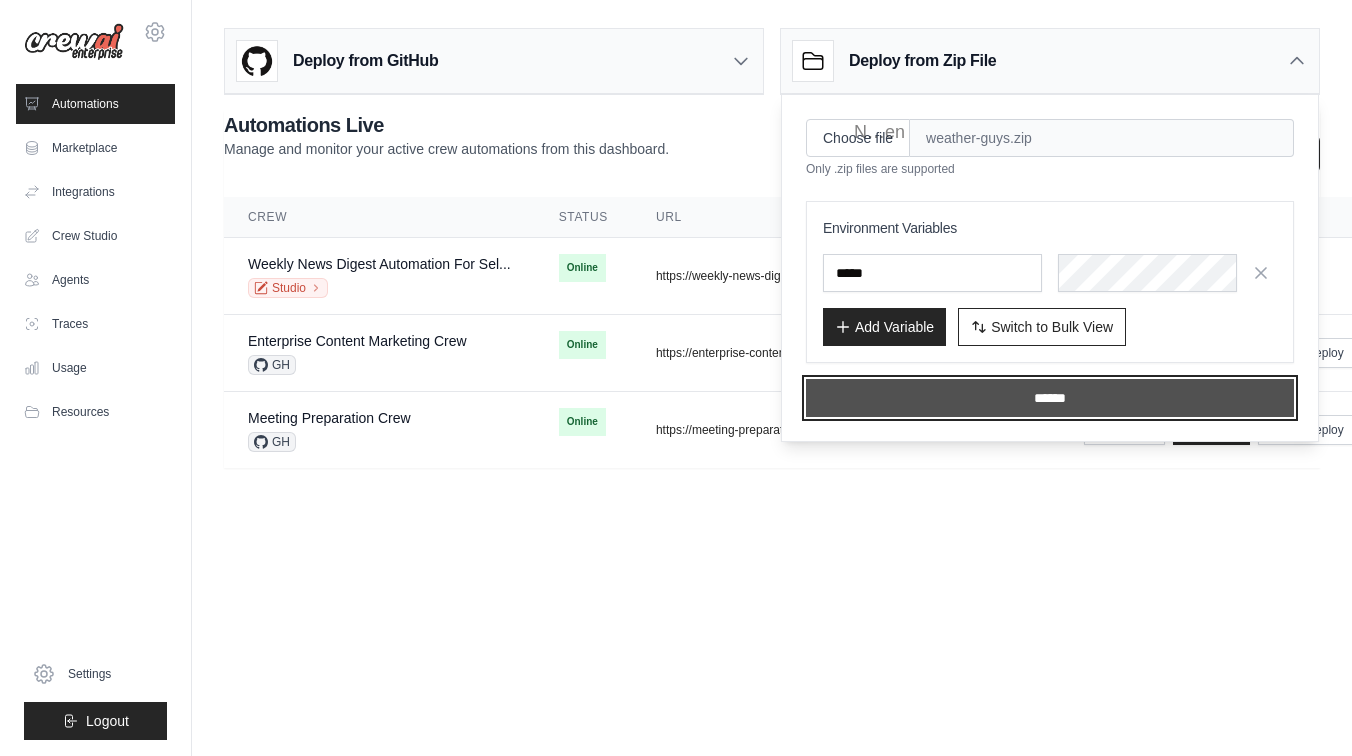 click on "******" at bounding box center [1050, 398] 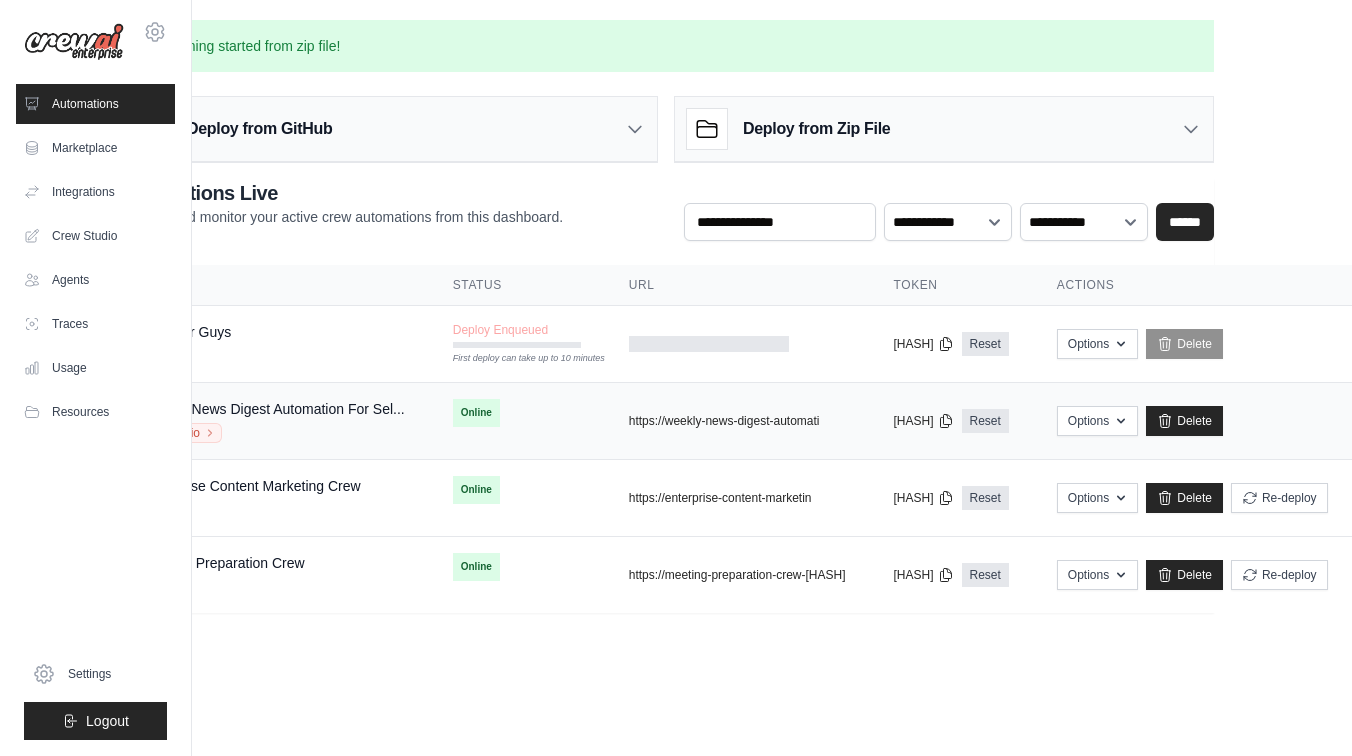 scroll, scrollTop: 0, scrollLeft: 0, axis: both 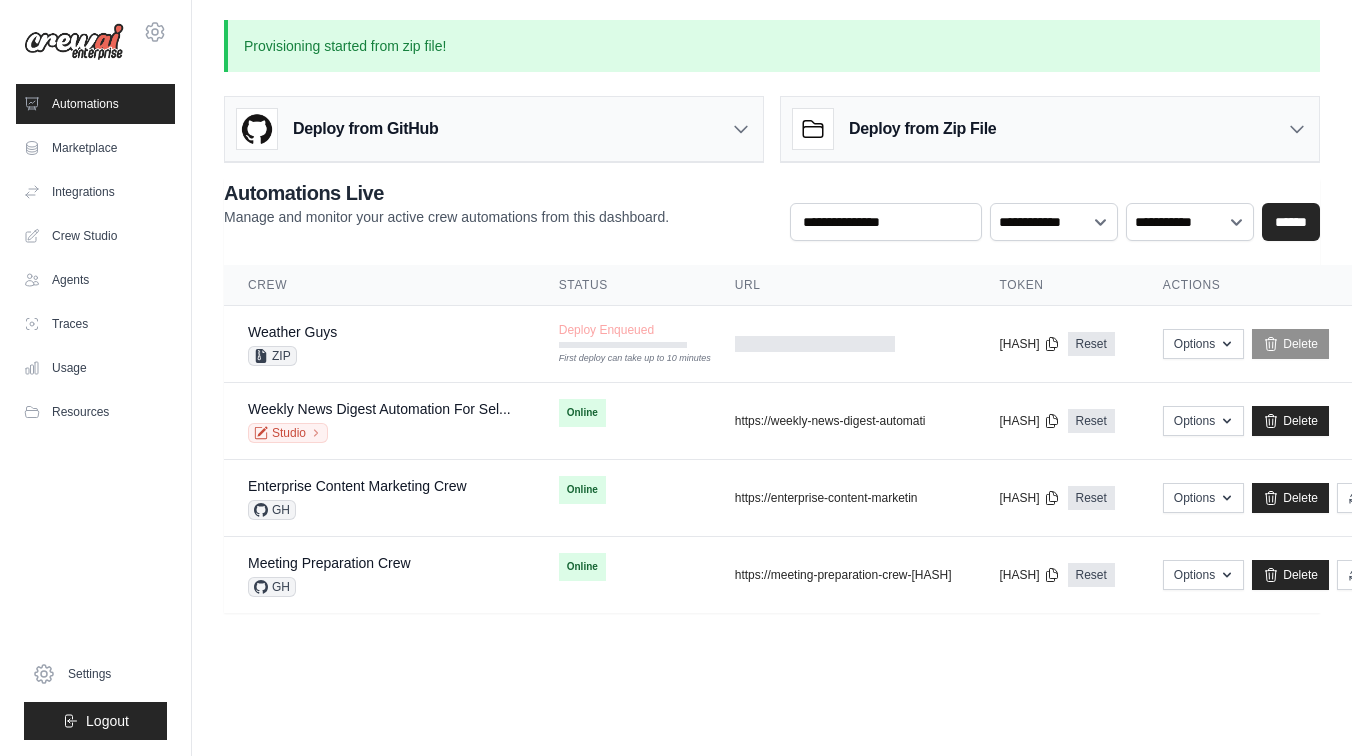 click on "Provisioning started from zip file!
Deploy from GitHub
Deploy your project directly from GitHub. Select a repository and
branch to get started.
Changes will be automatically synchronized with your deployment.
Configure GitHub
Deploy from Zip File" at bounding box center [772, 316] 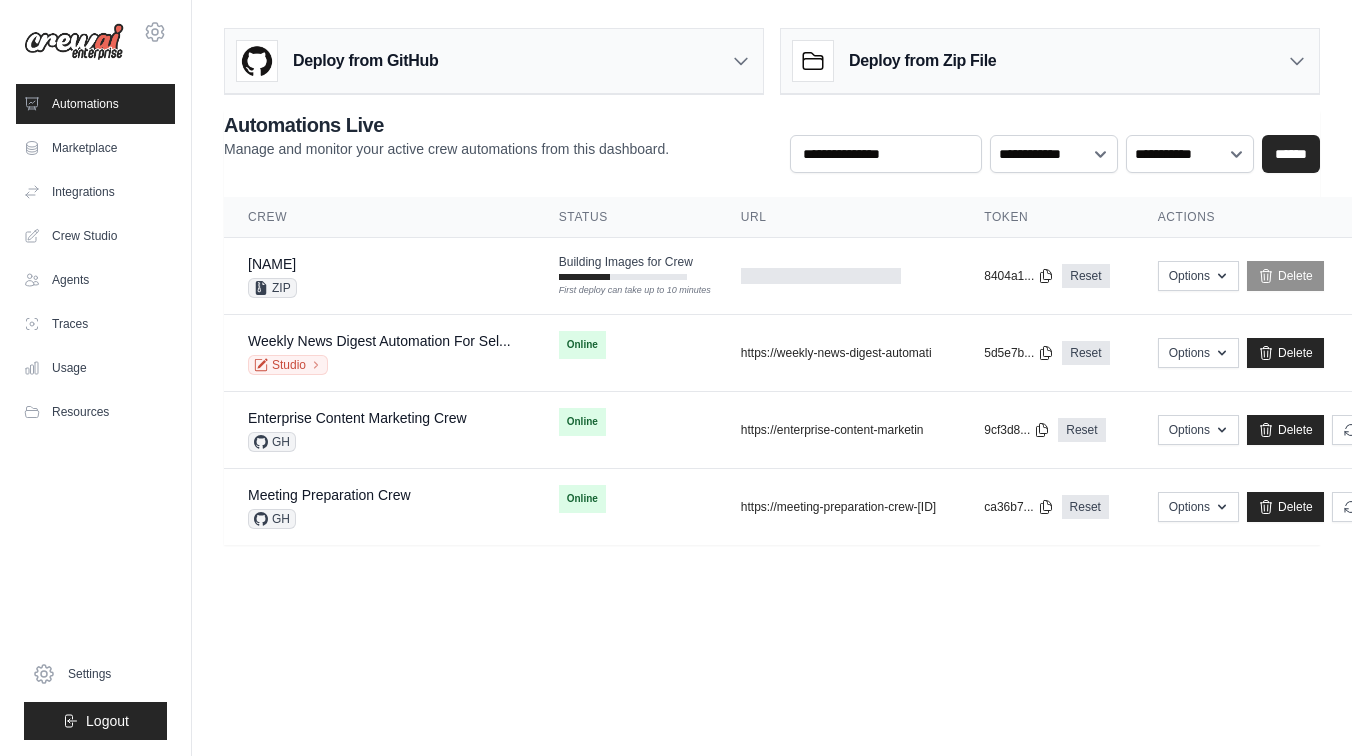 scroll, scrollTop: 0, scrollLeft: 0, axis: both 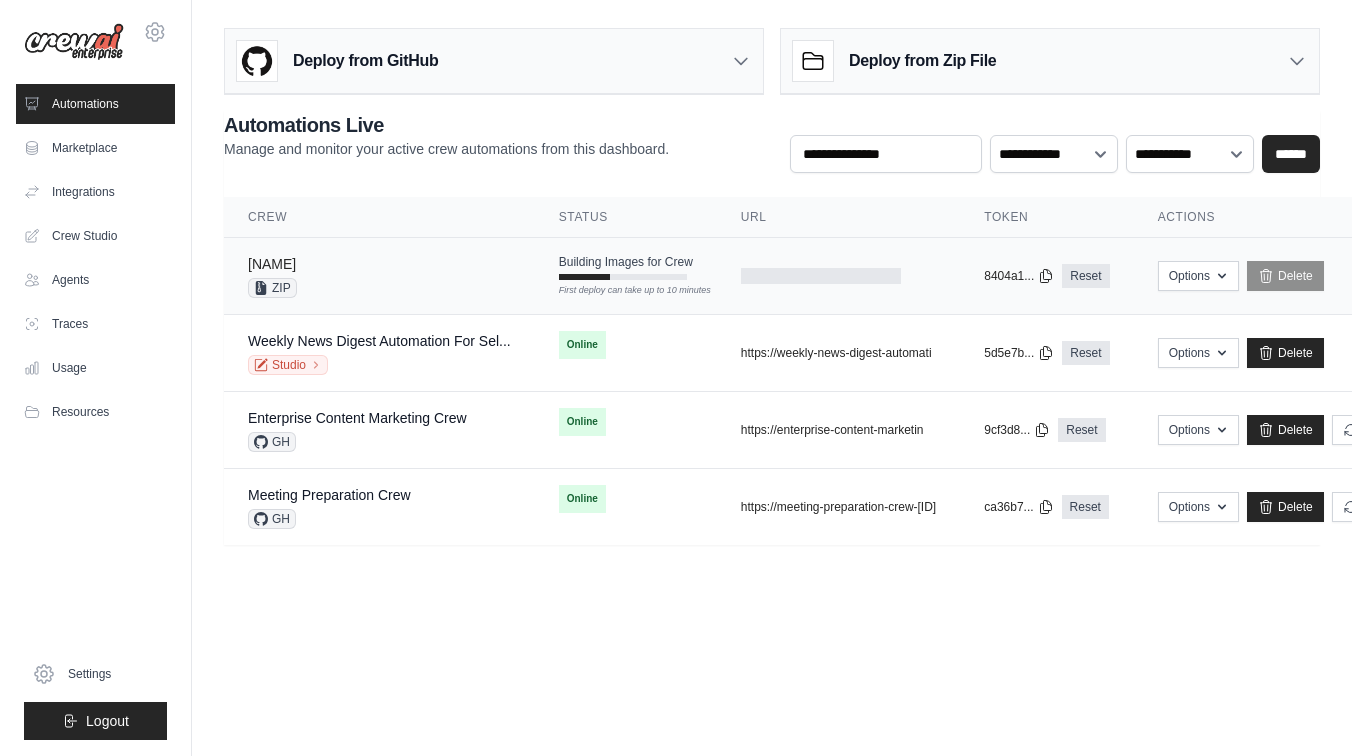 click on "Weather Guys" at bounding box center [272, 264] 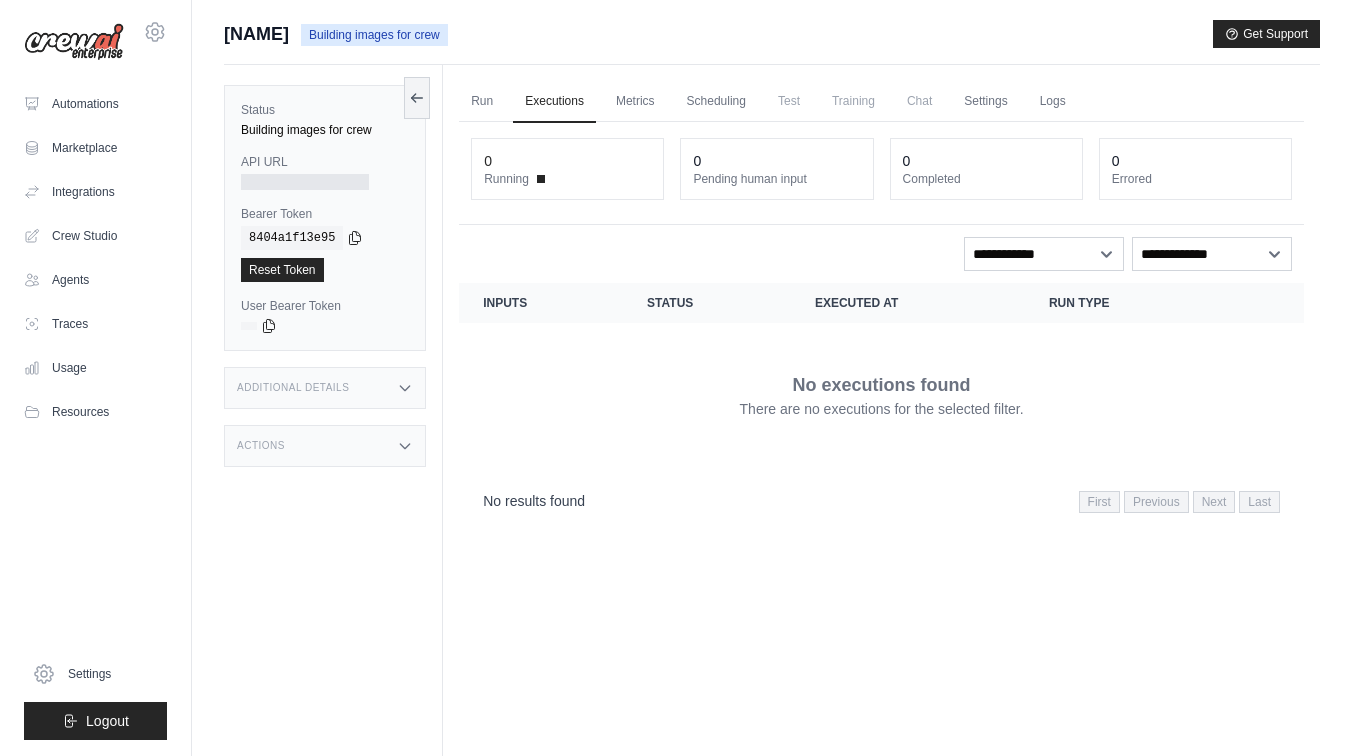click on "Actions" at bounding box center [325, 446] 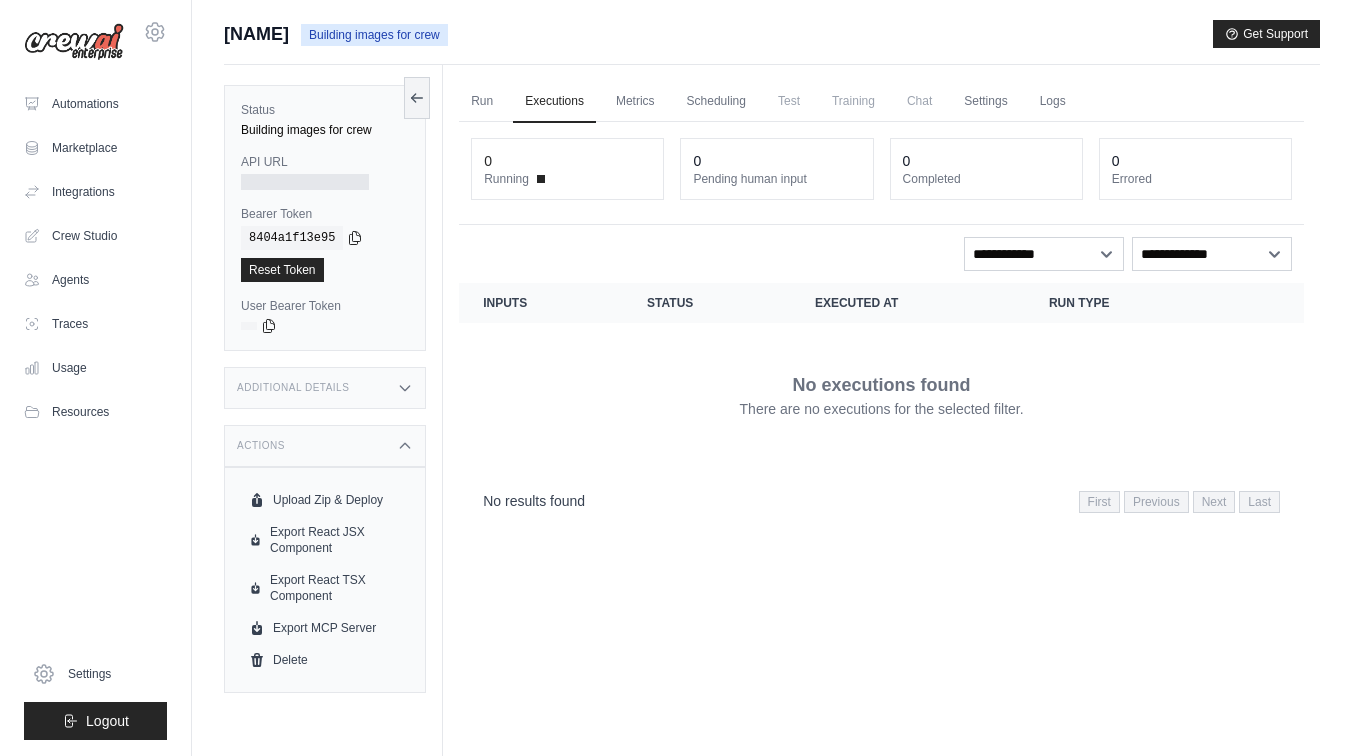 click on "Additional Details" at bounding box center [325, 388] 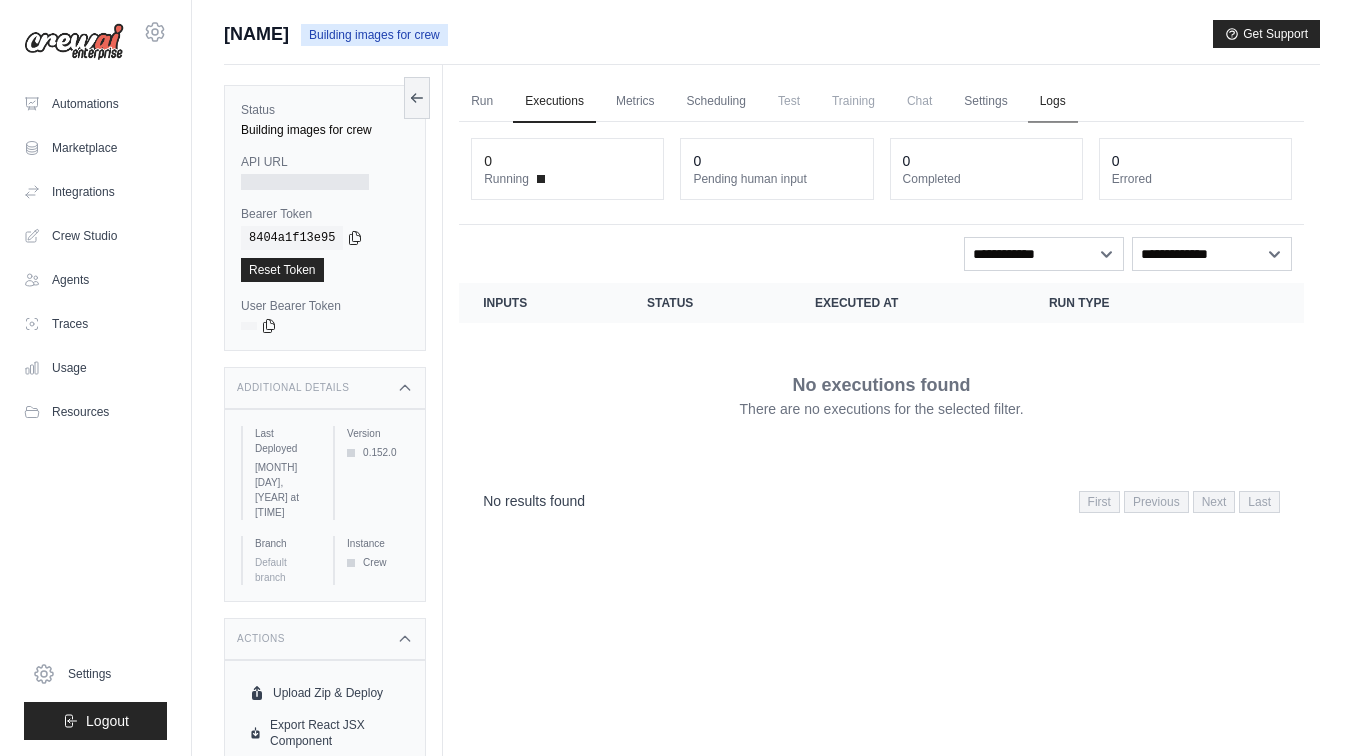 click on "Logs" at bounding box center [1053, 102] 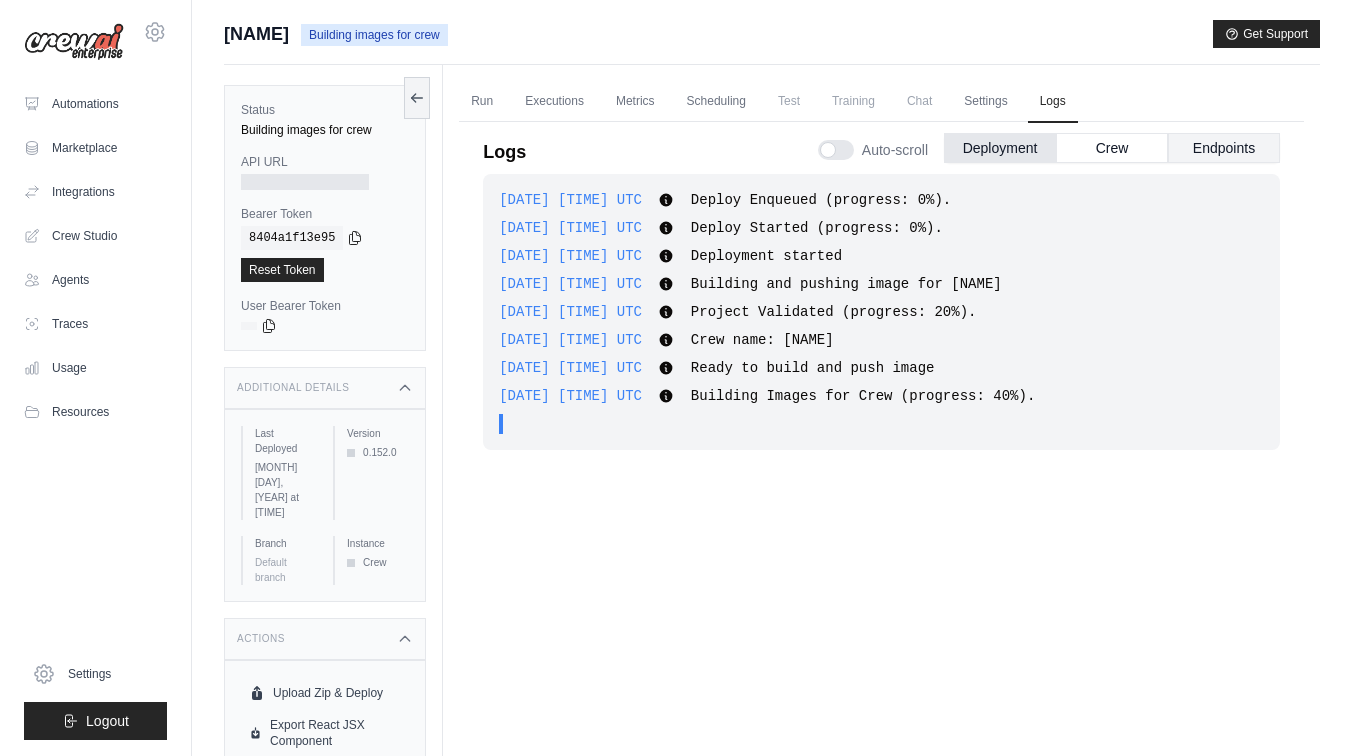 click on "Endpoints" at bounding box center [1224, 148] 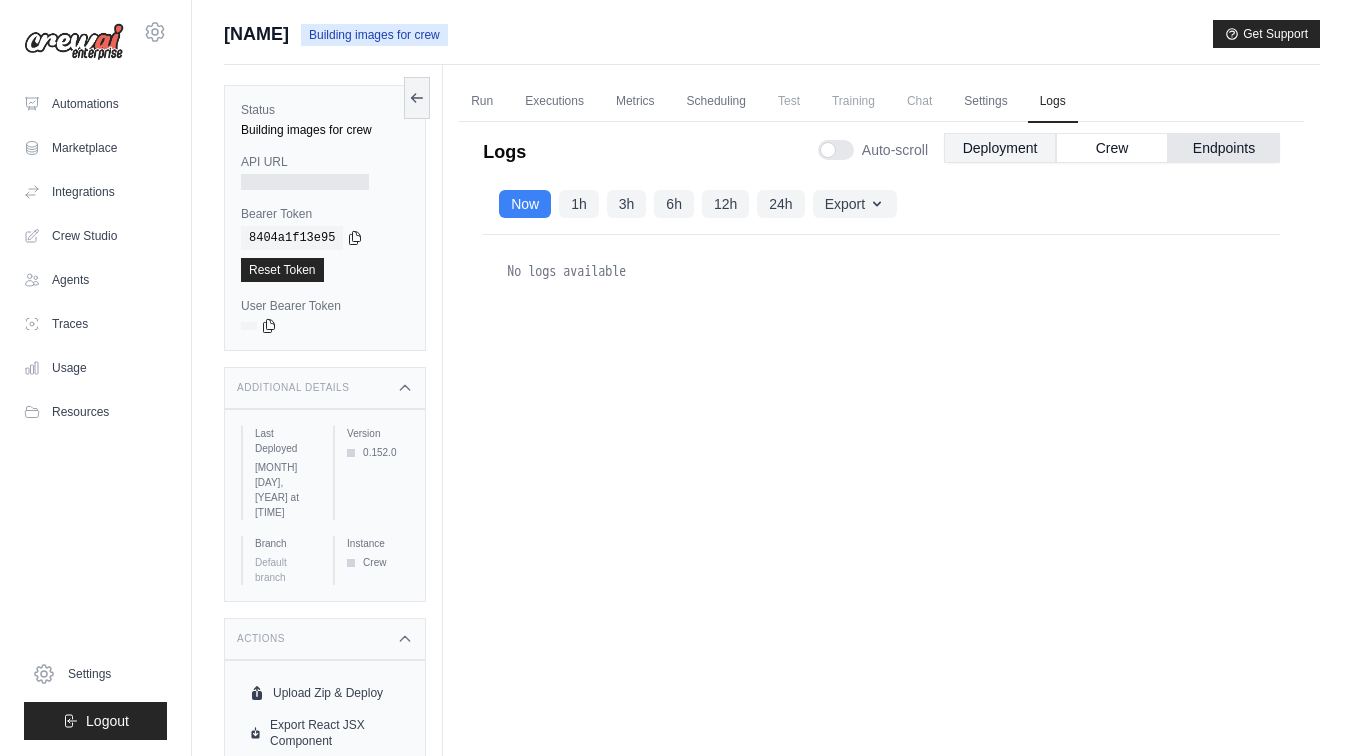 click on "Deployment" at bounding box center (1000, 148) 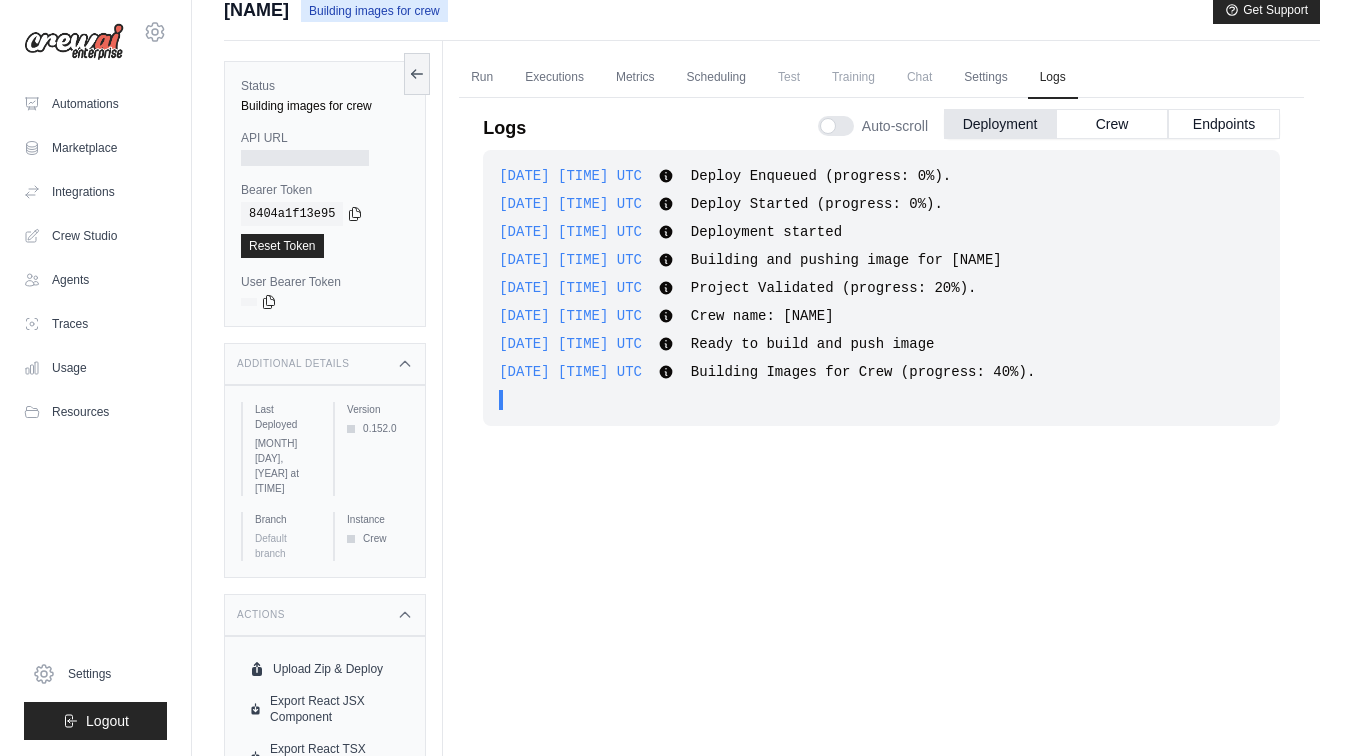 scroll, scrollTop: 0, scrollLeft: 0, axis: both 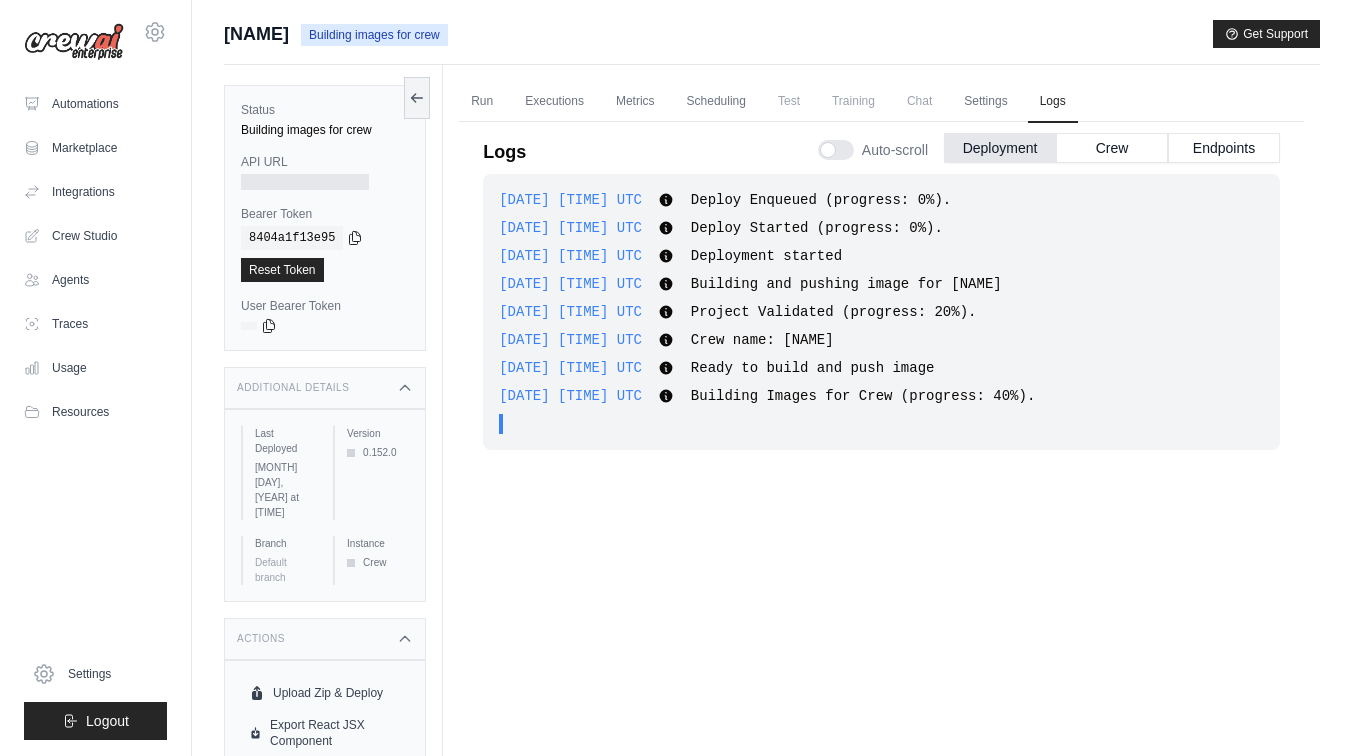 click on "Logs
Auto-scroll
Deployment
Crew
Endpoints
2025-08-05 17:42:22 UTC
Deploy Enqueued (progress: 0%).
Show more
Show less
2025-08-05 17:42:23 UTC
Deploy Started (progress: 0%).
Show more" at bounding box center [881, 431] 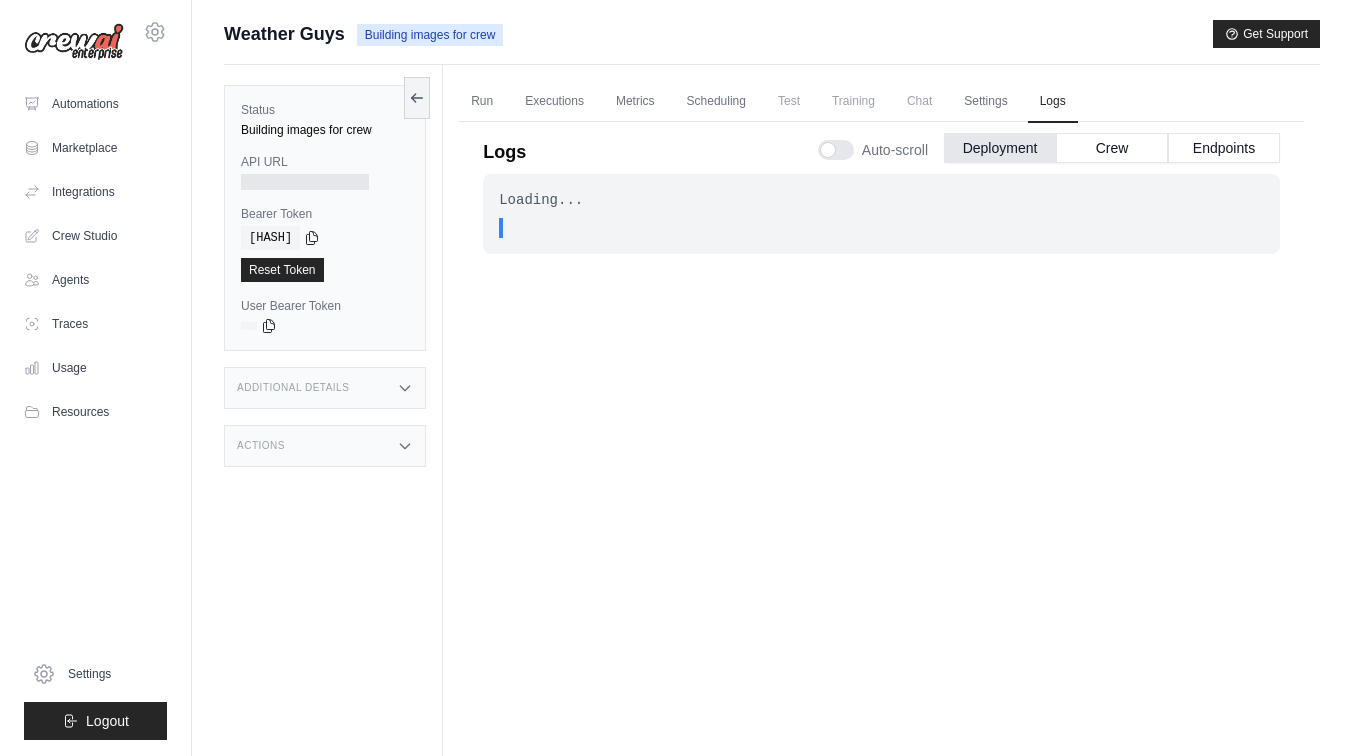 scroll, scrollTop: 0, scrollLeft: 0, axis: both 